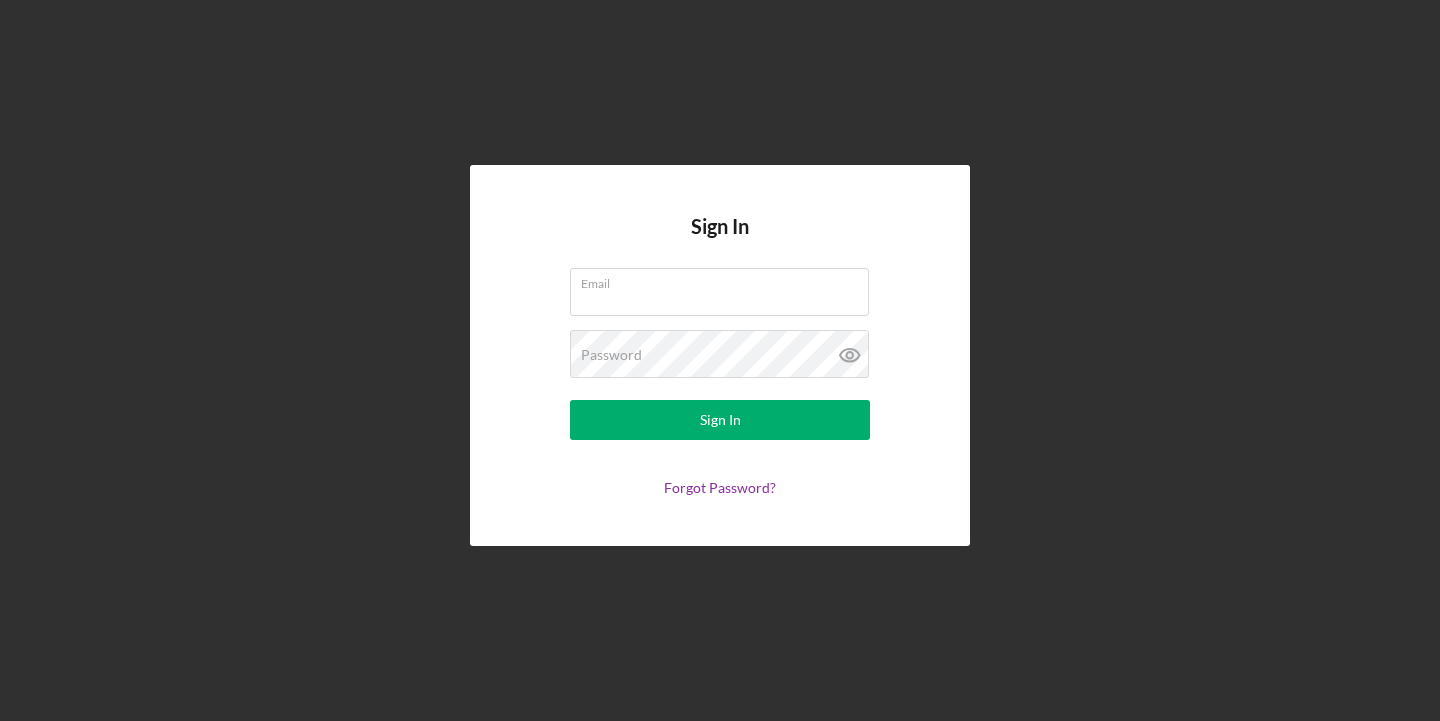 scroll, scrollTop: 0, scrollLeft: 0, axis: both 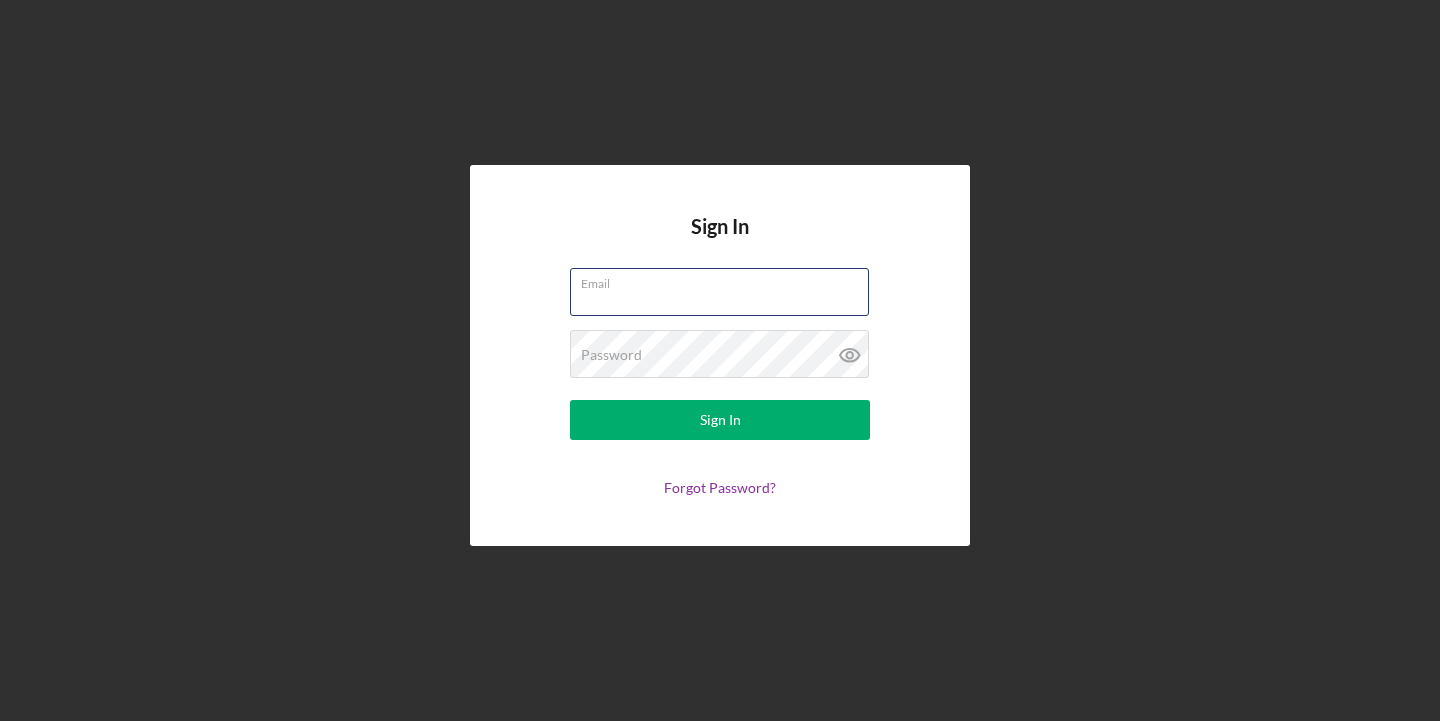 type on "[EMAIL]" 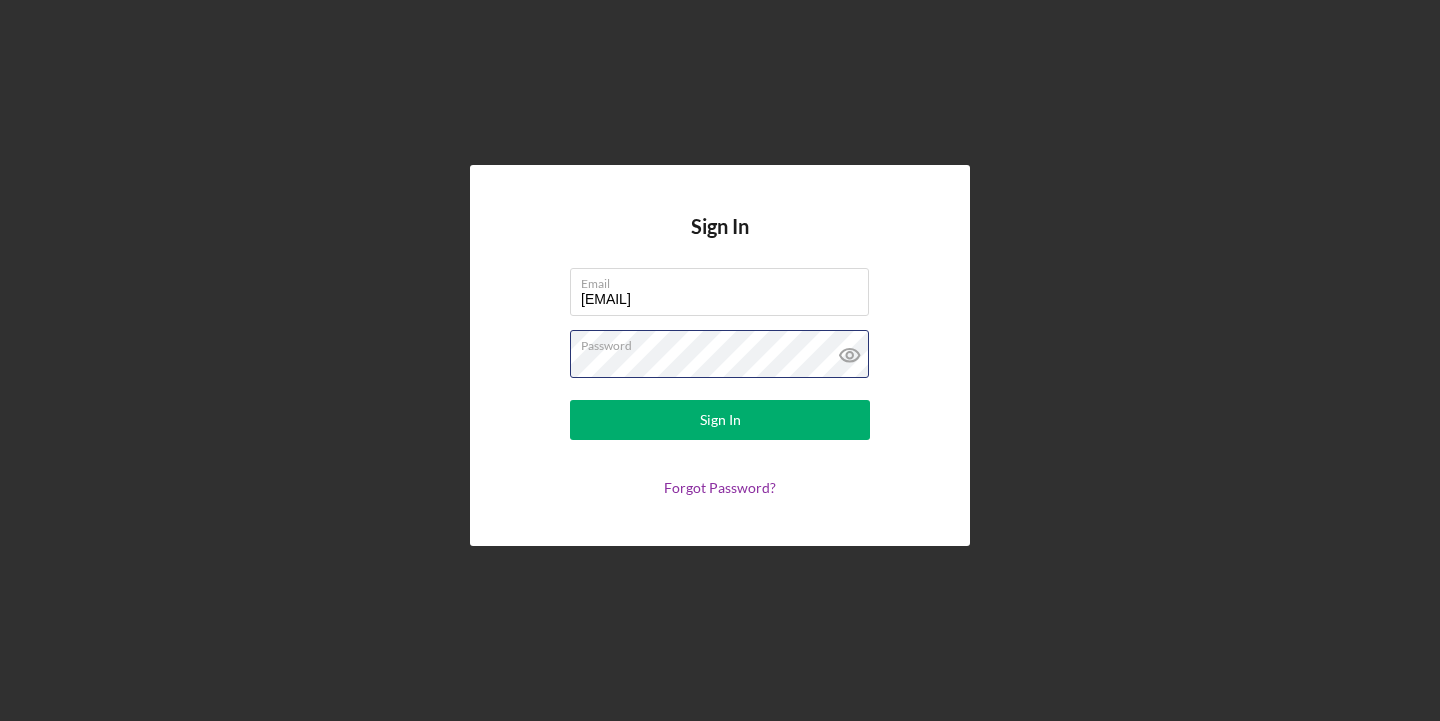 click on "Sign In" at bounding box center (720, 420) 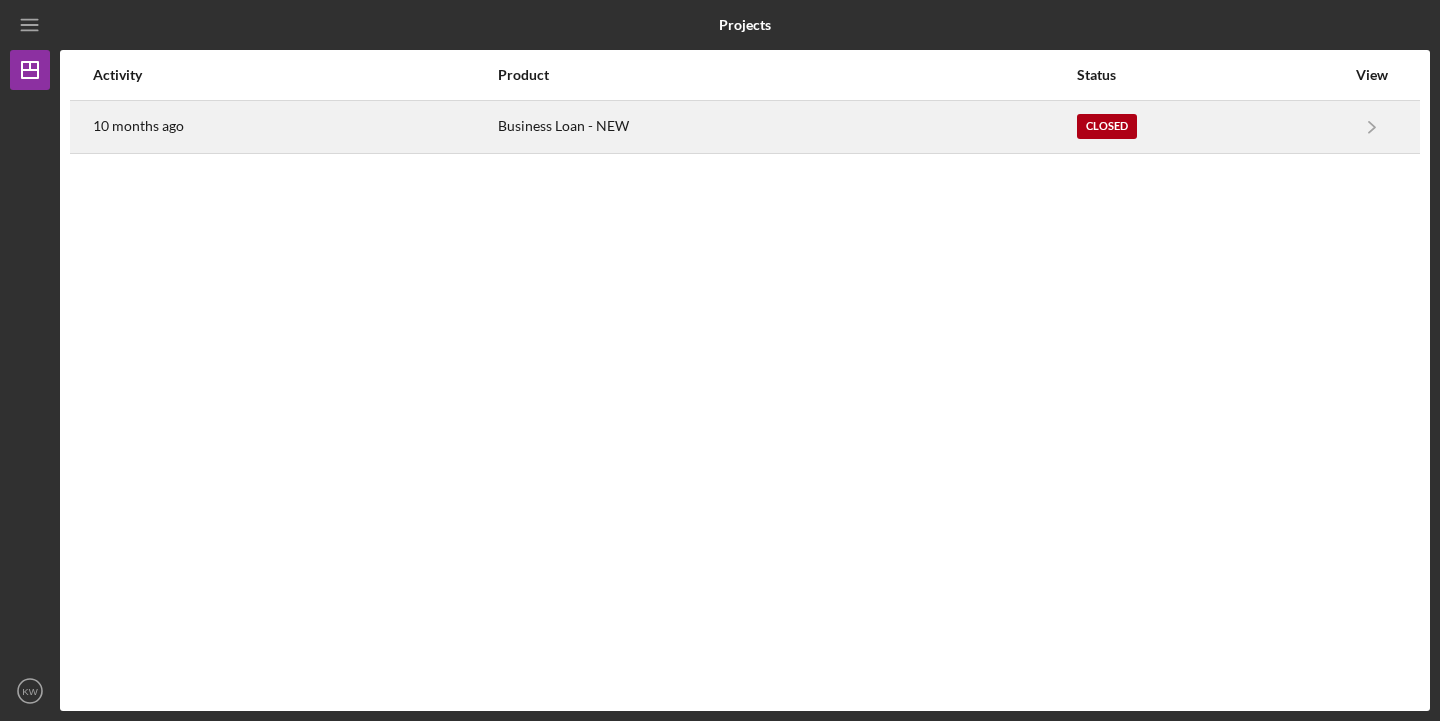 click on "Closed" at bounding box center [1107, 126] 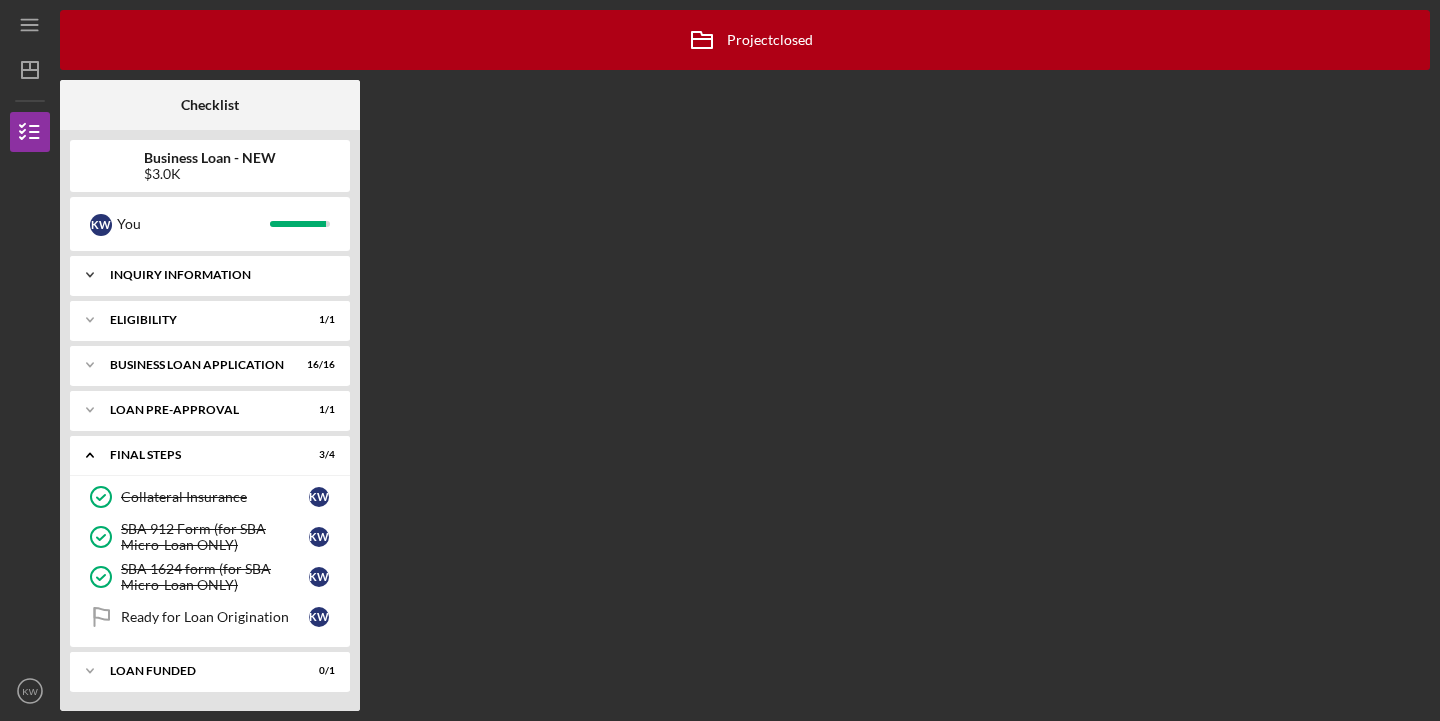 click on "INQUIRY INFORMATION" at bounding box center (217, 275) 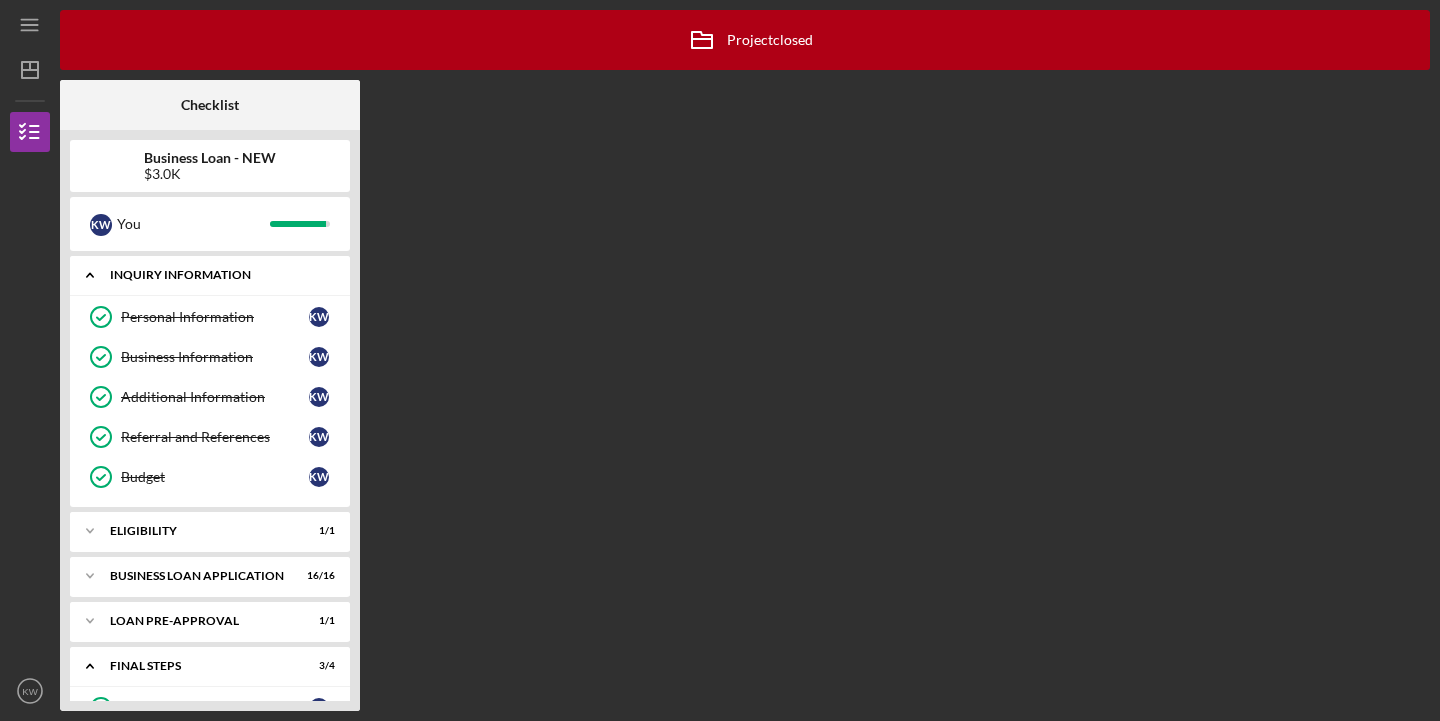 click on "INQUIRY INFORMATION" at bounding box center [217, 275] 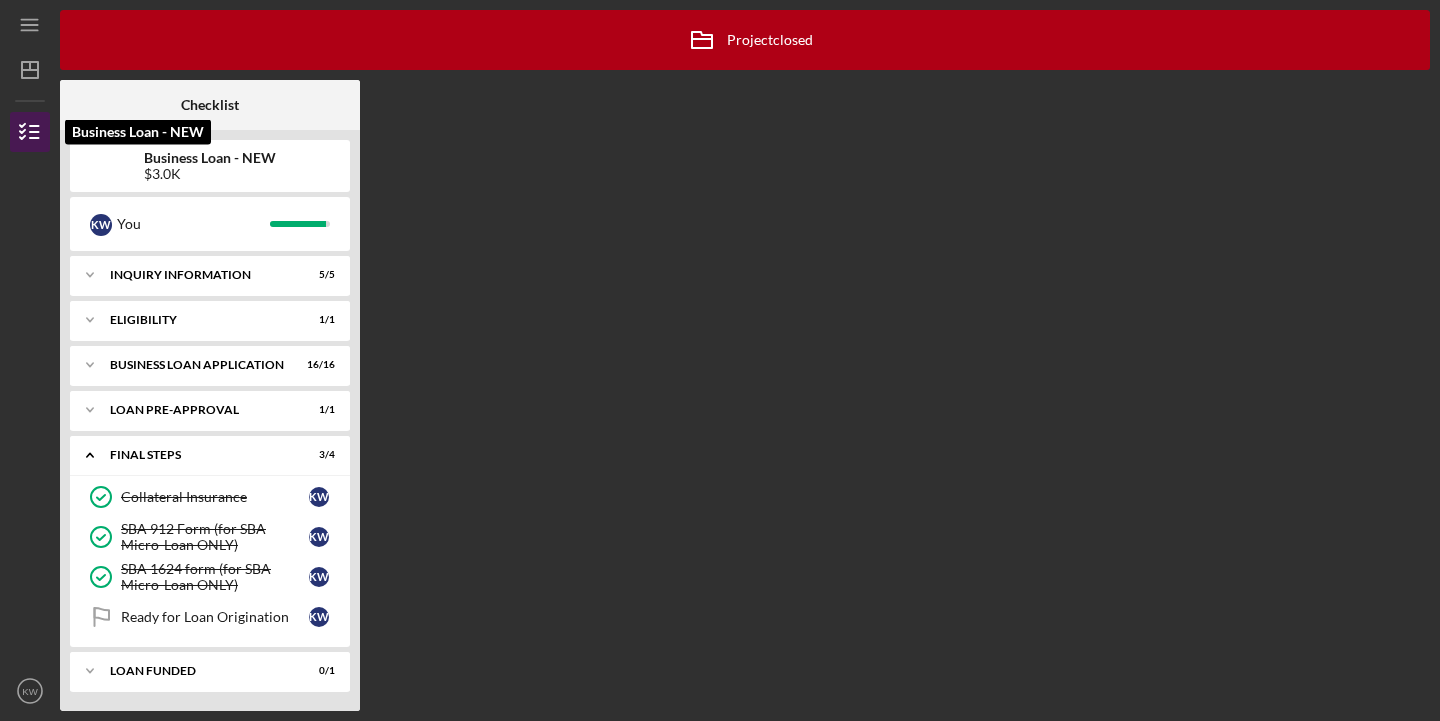 click 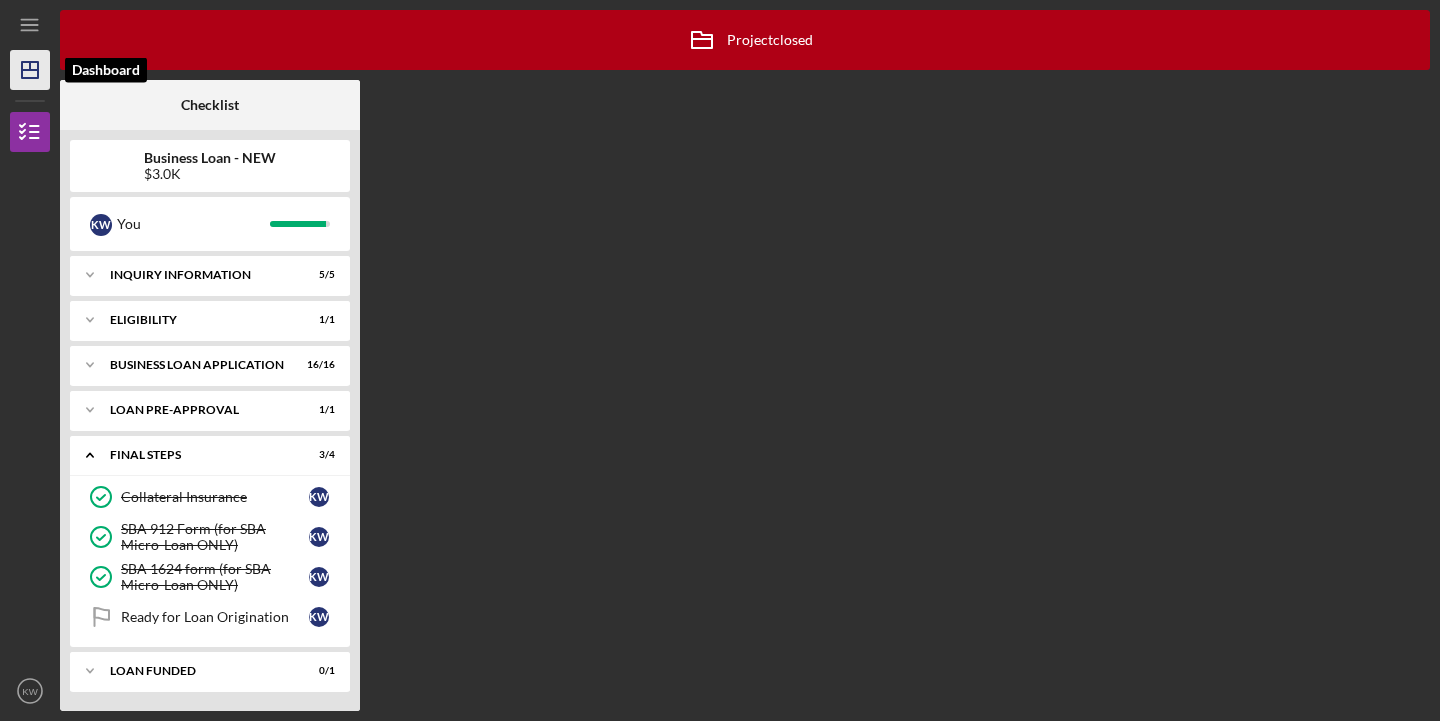 click on "Icon/Dashboard" 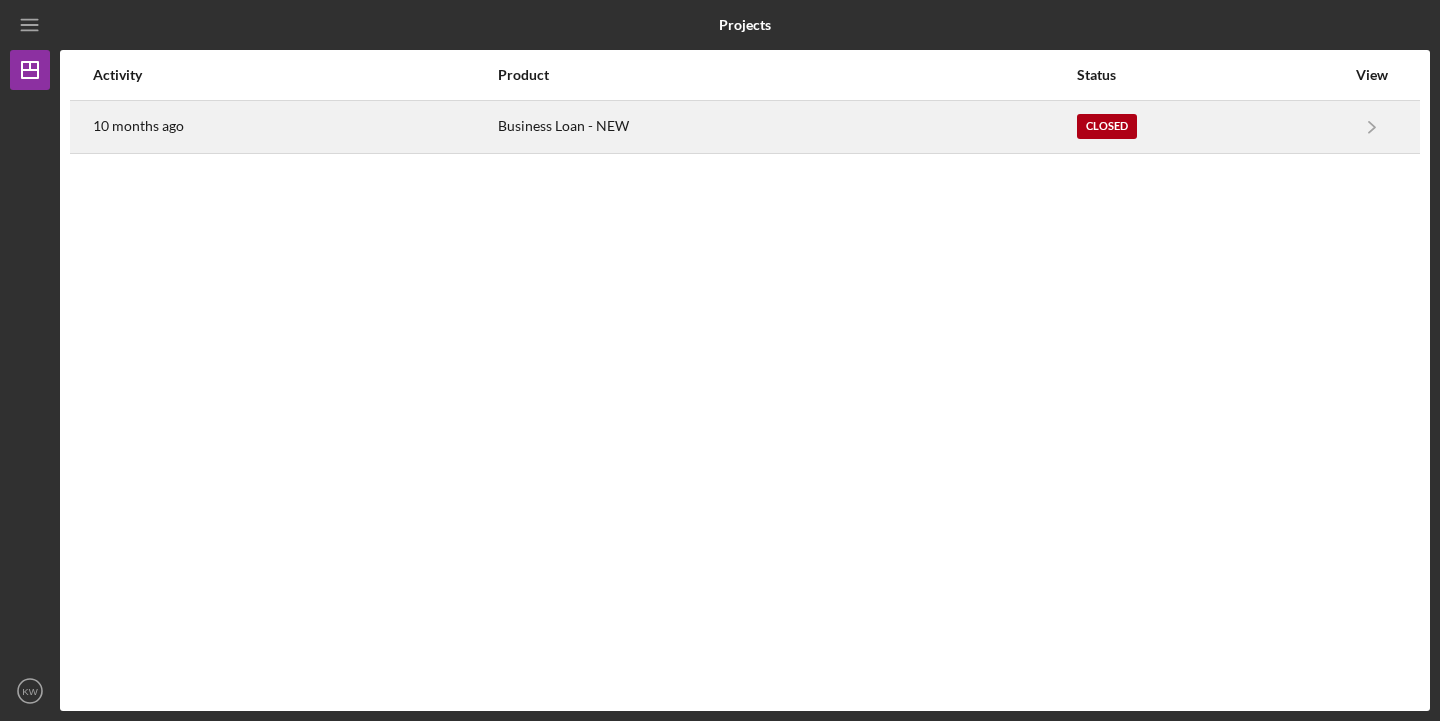 click on "10 months ago" at bounding box center (294, 127) 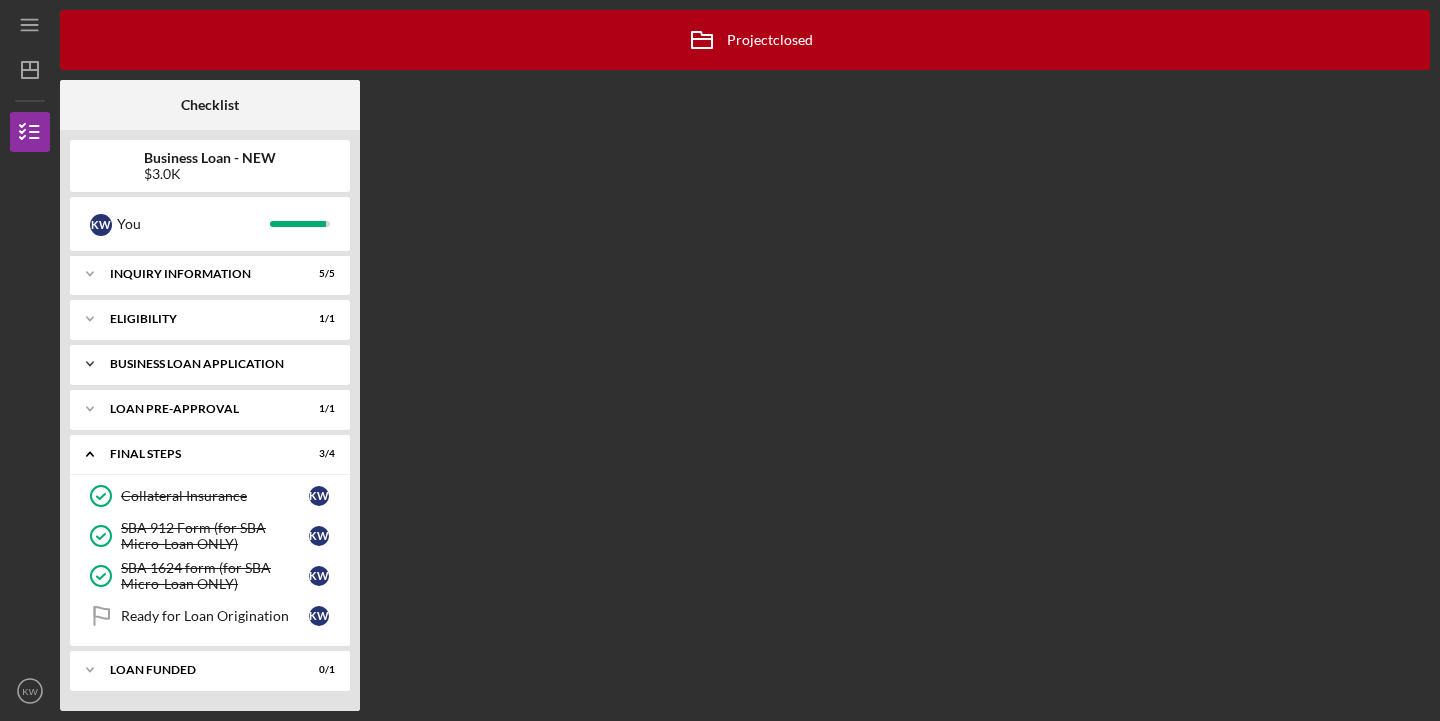 scroll, scrollTop: 1, scrollLeft: 0, axis: vertical 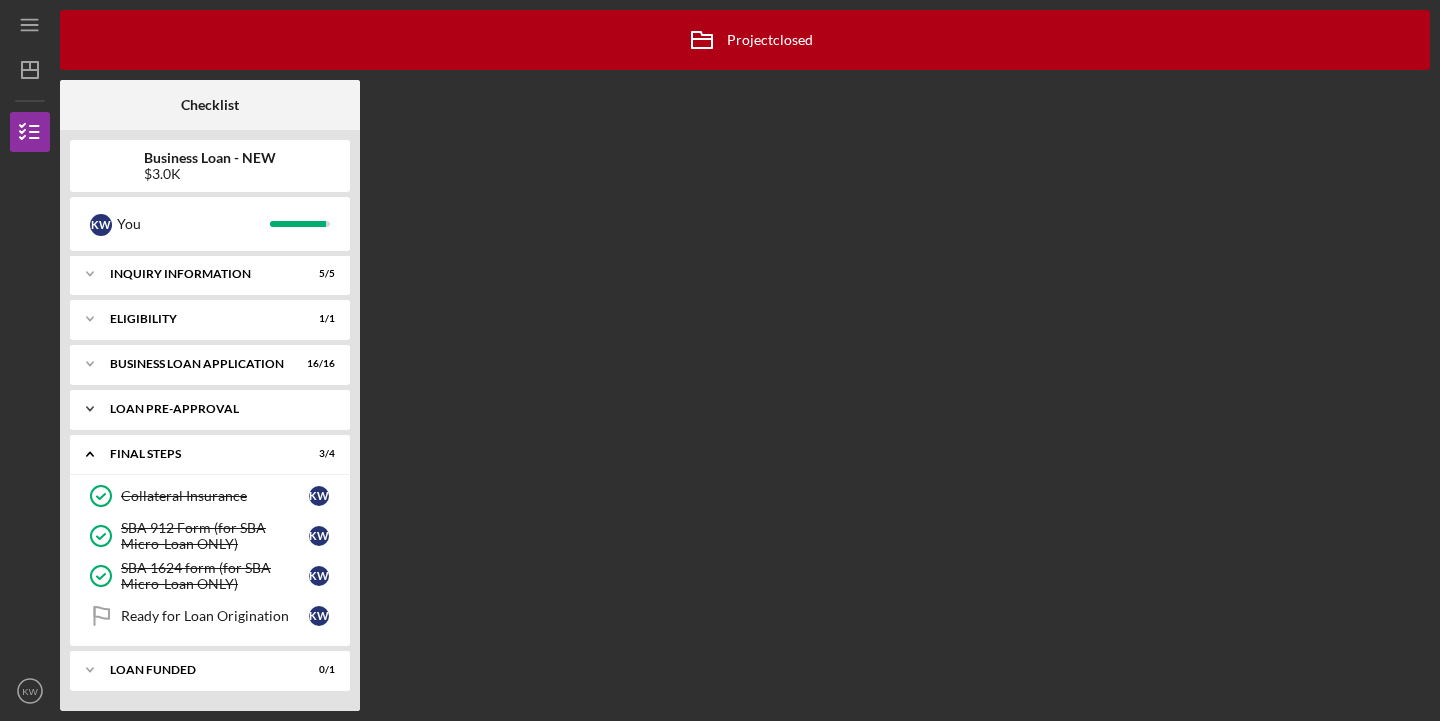 click on "LOAN PRE-APPROVAL" at bounding box center (217, 409) 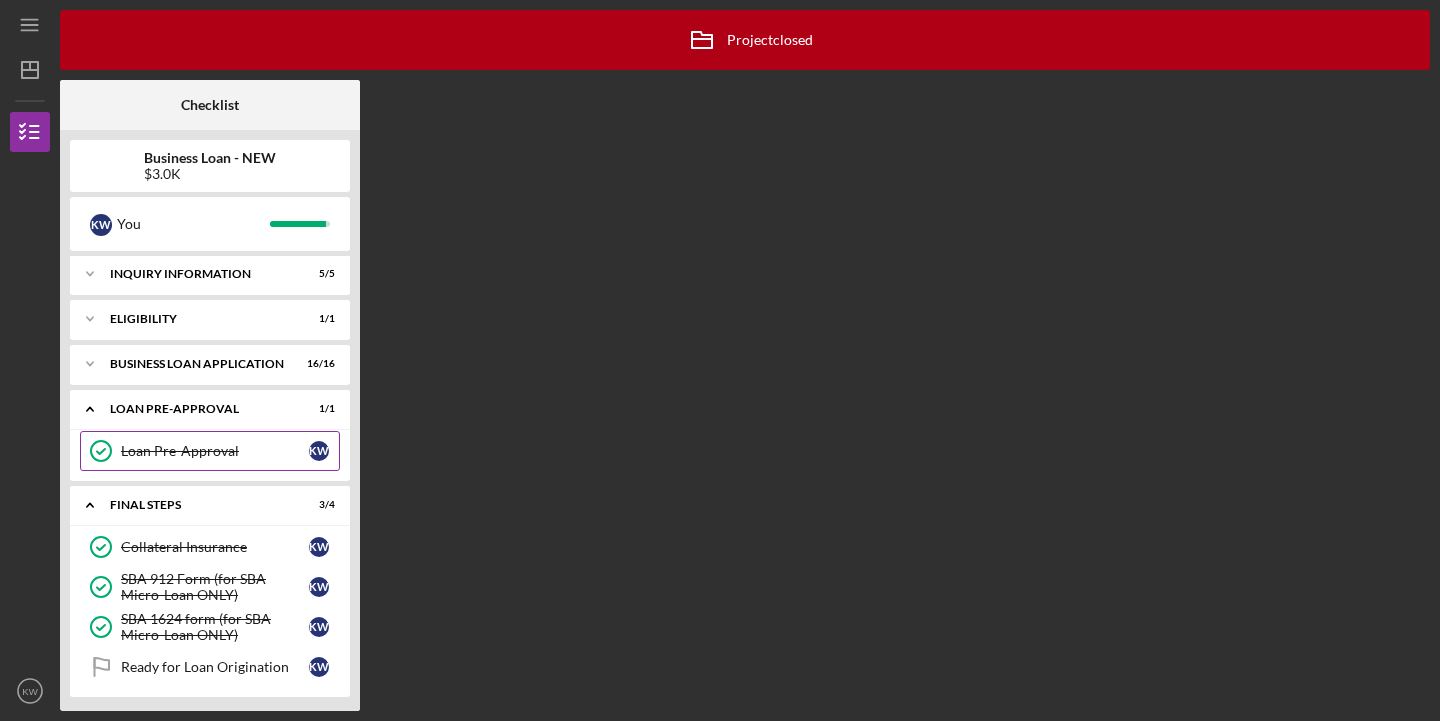 click on "Loan Pre-Approval Loan Pre-Approval K W" at bounding box center (210, 451) 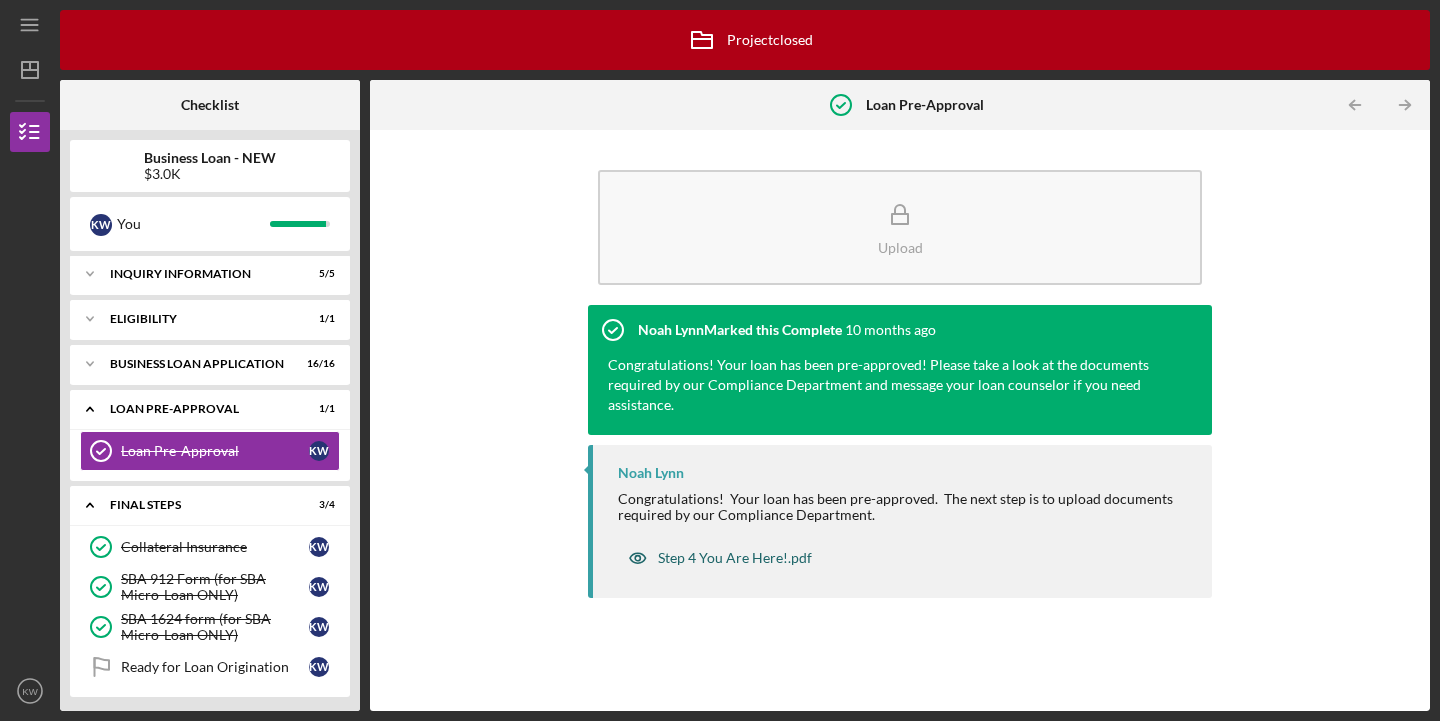 click on "Step 4 You Are Here!.pdf" at bounding box center (735, 558) 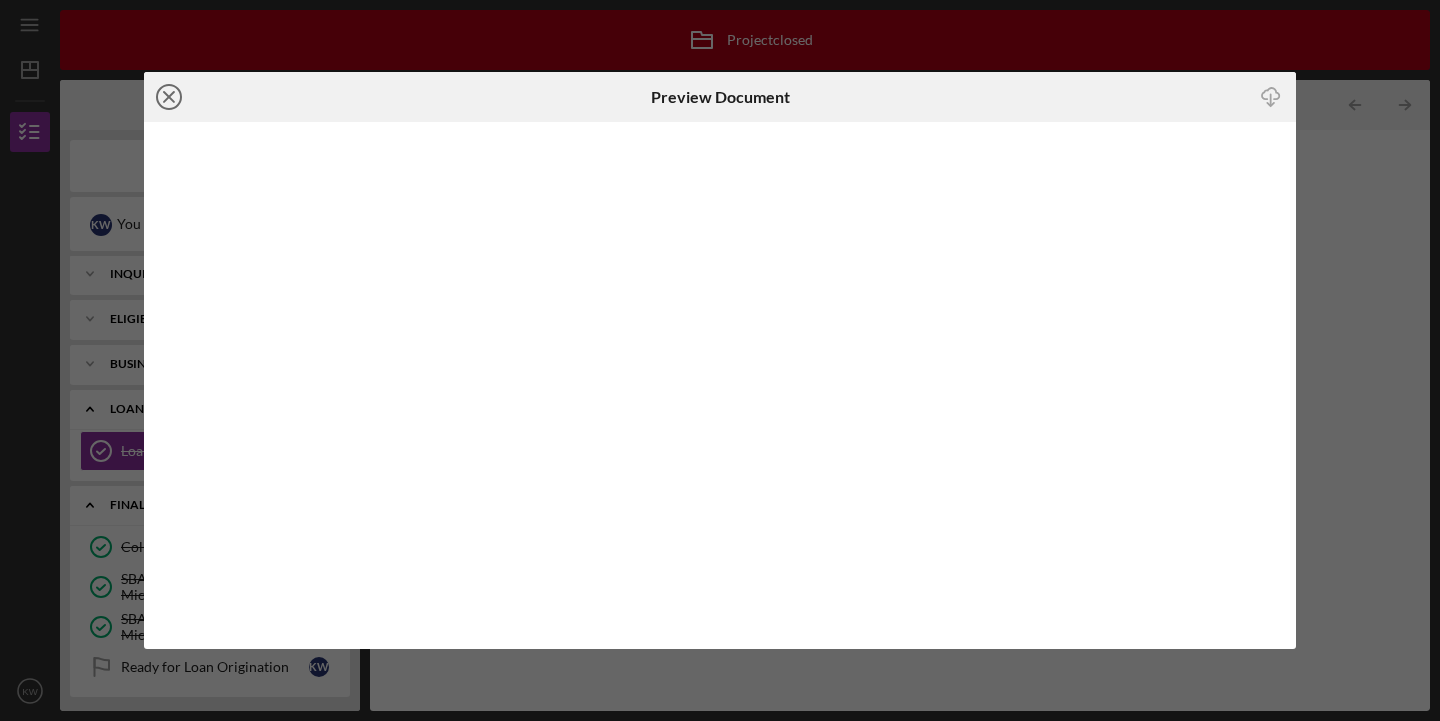 click on "Icon/Close" 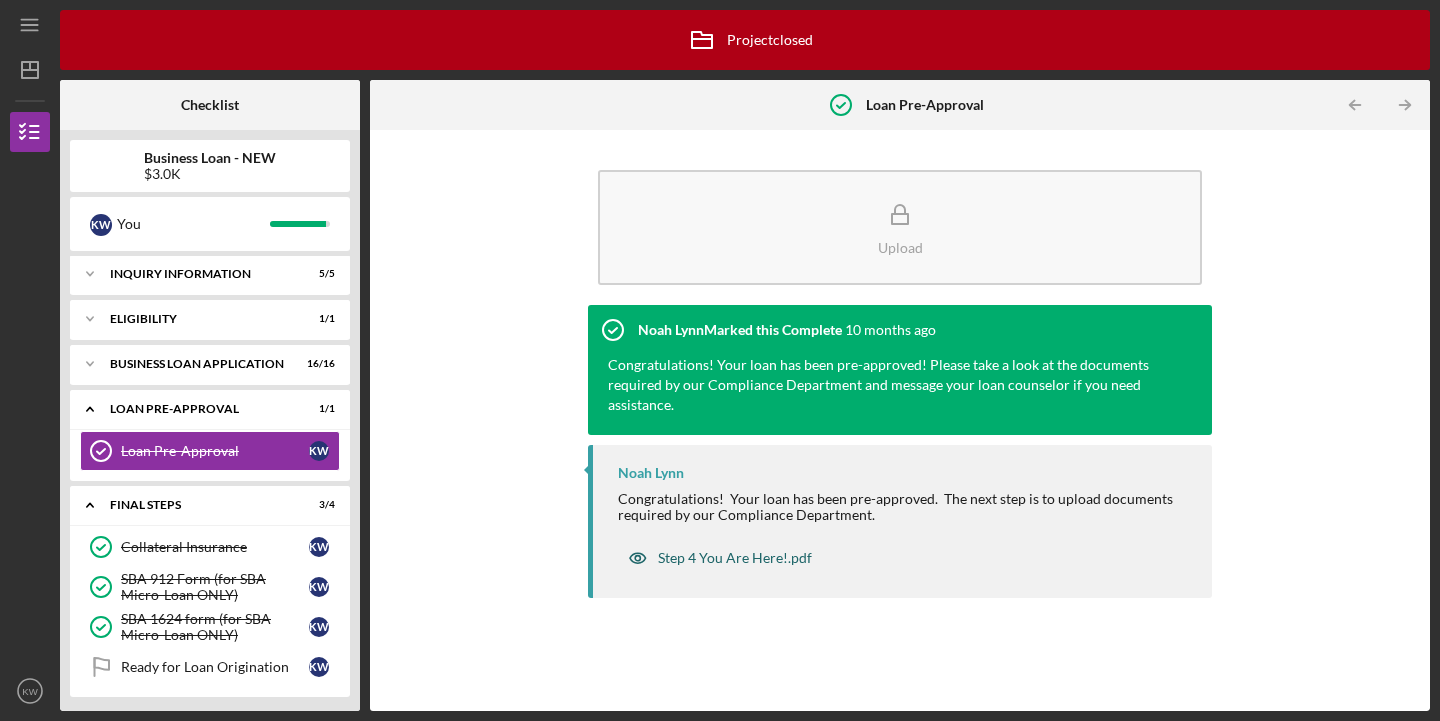 click on "Step 4 You Are Here!.pdf" at bounding box center (735, 558) 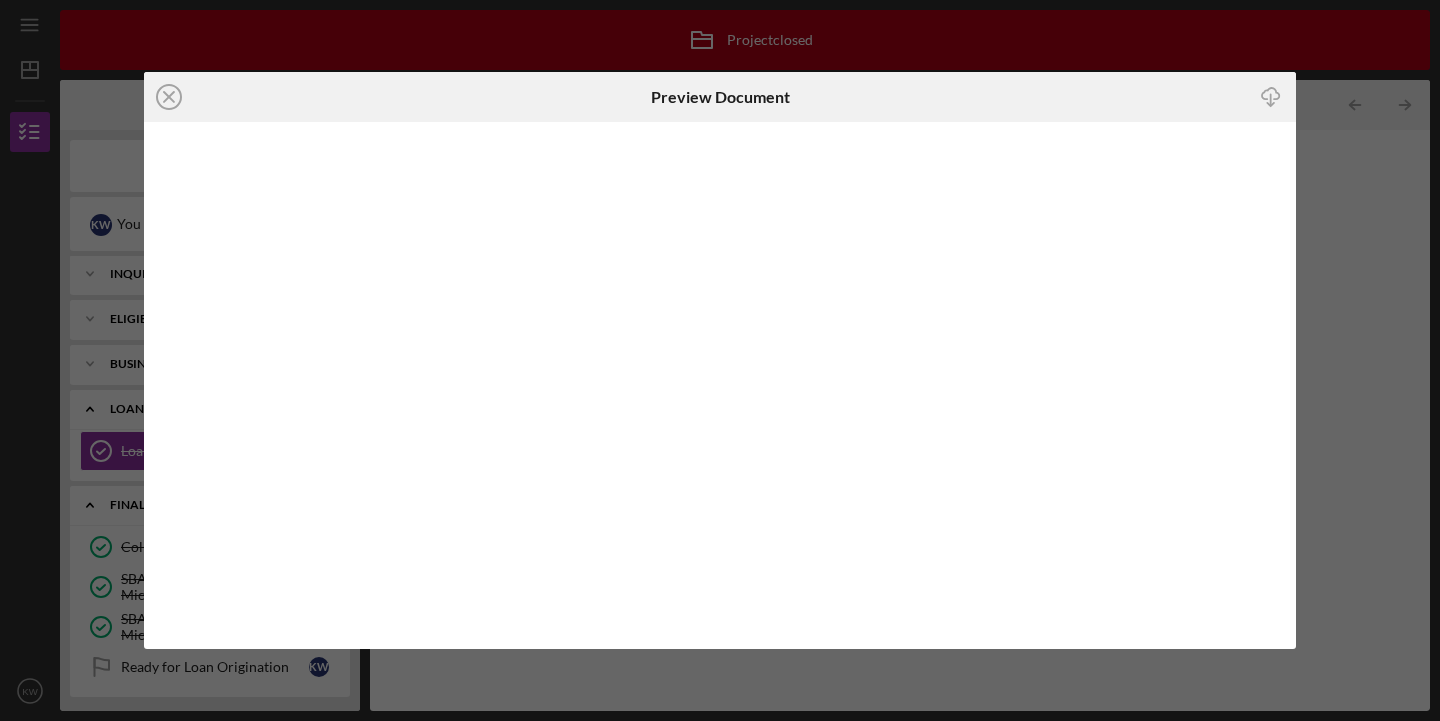 click on "Icon/Close Preview Document Icon/Download" at bounding box center (720, 360) 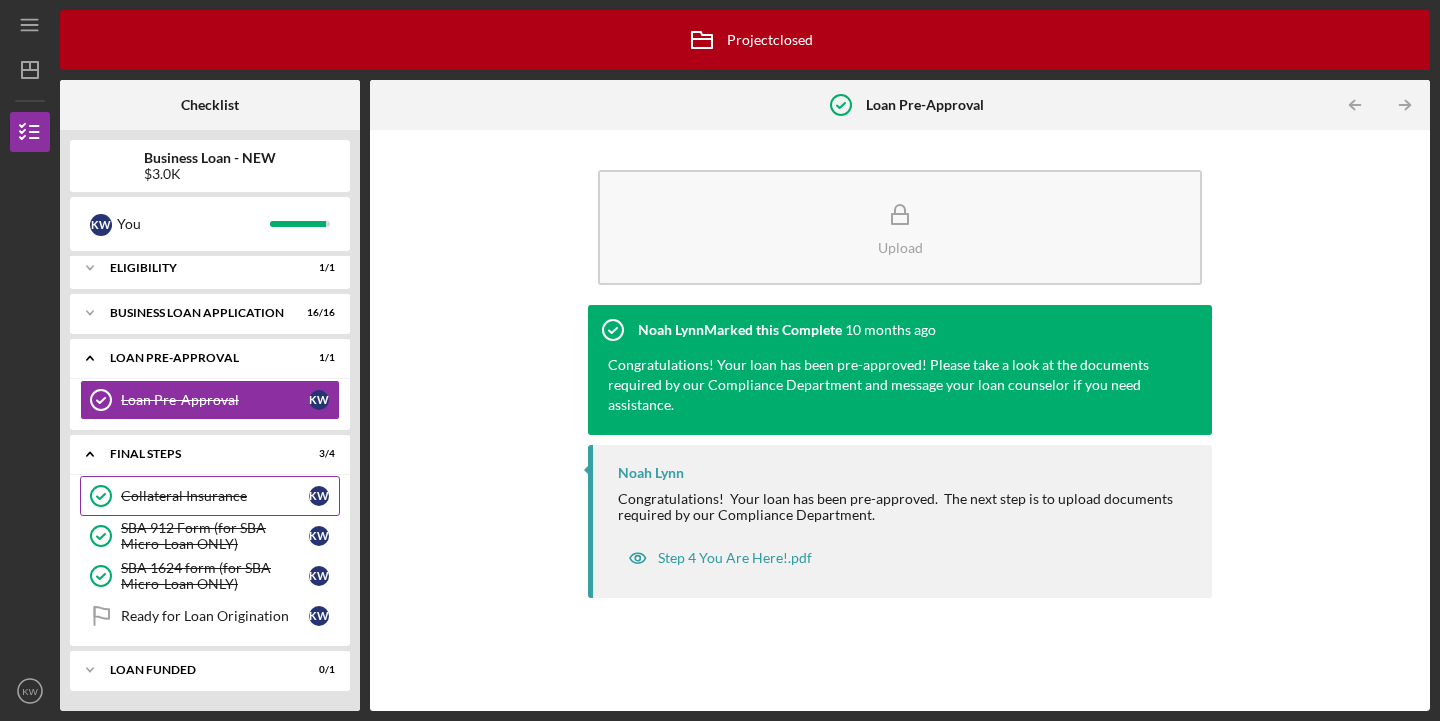 scroll, scrollTop: 52, scrollLeft: 0, axis: vertical 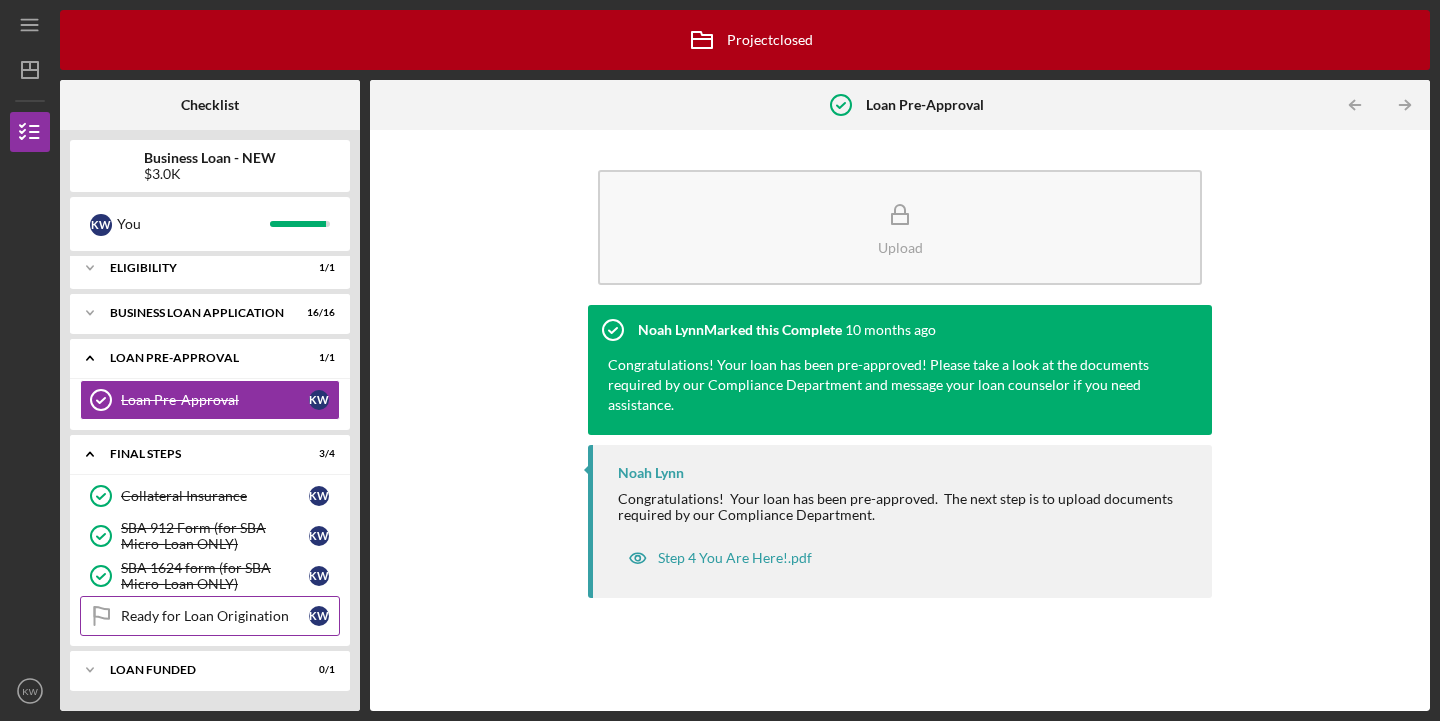 click on "Ready for Loan Origination" at bounding box center [215, 616] 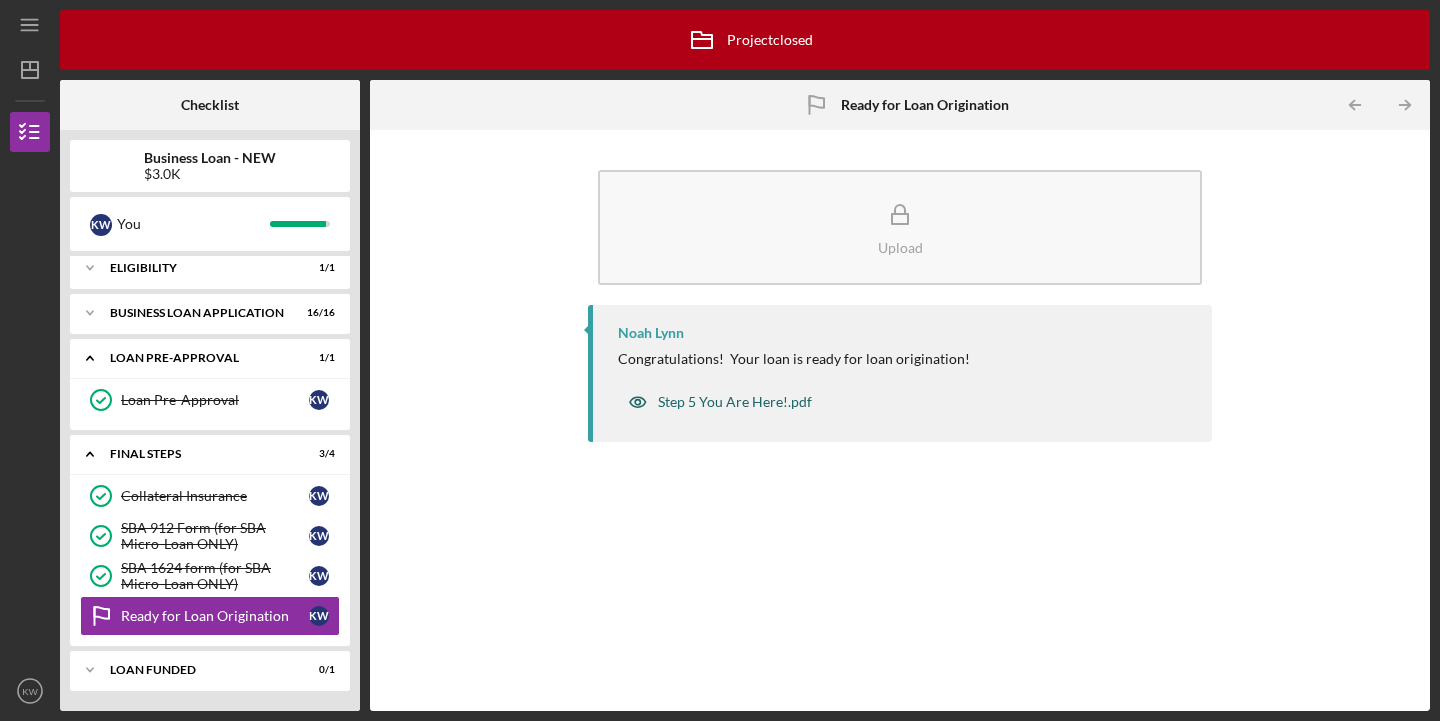 click on "Step 5 You Are Here!.pdf" at bounding box center (735, 402) 